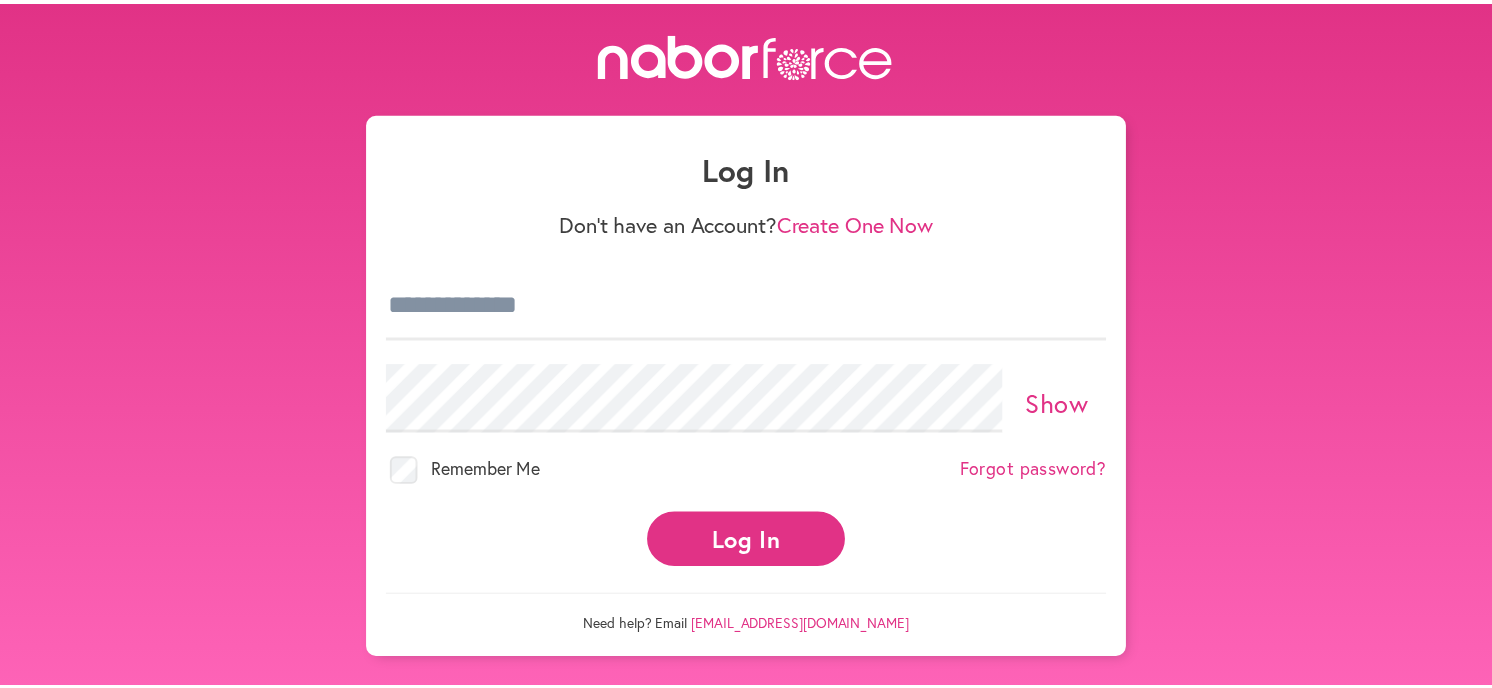 scroll, scrollTop: 0, scrollLeft: 0, axis: both 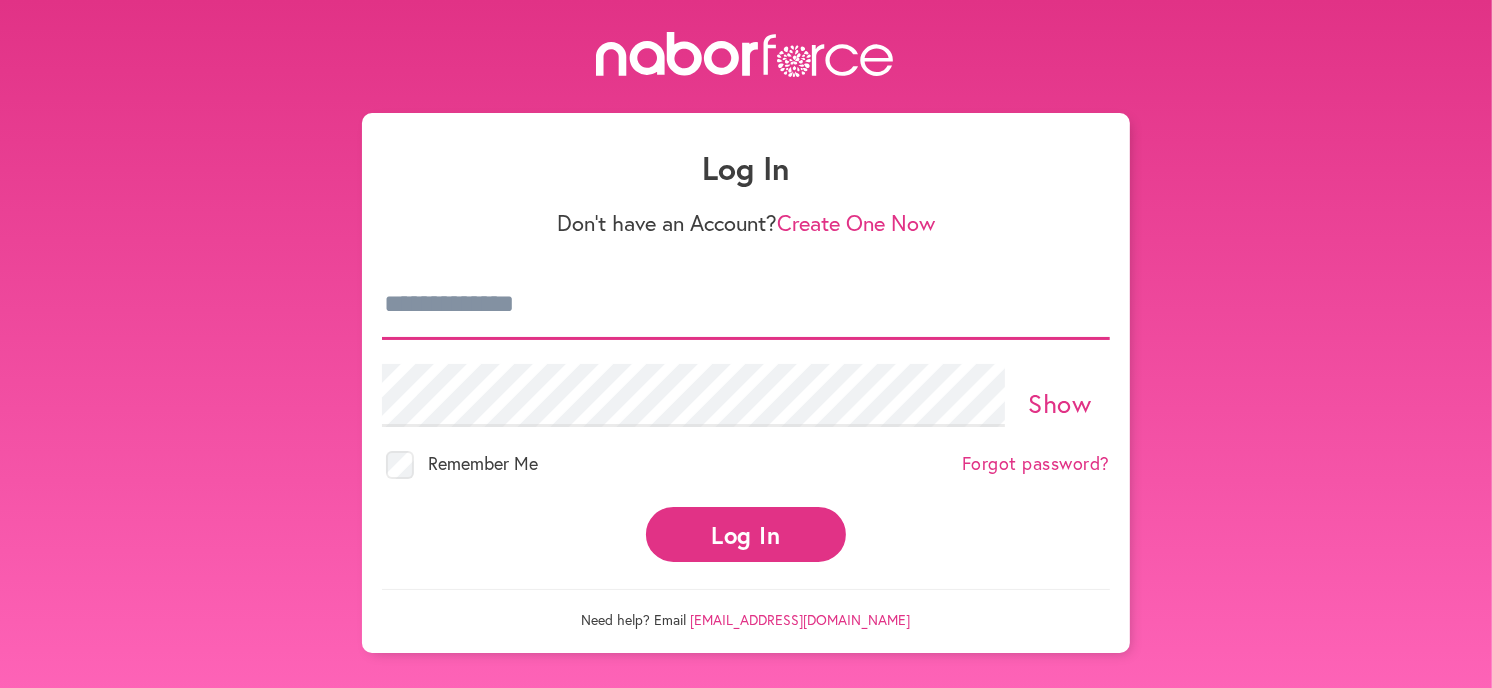type on "**********" 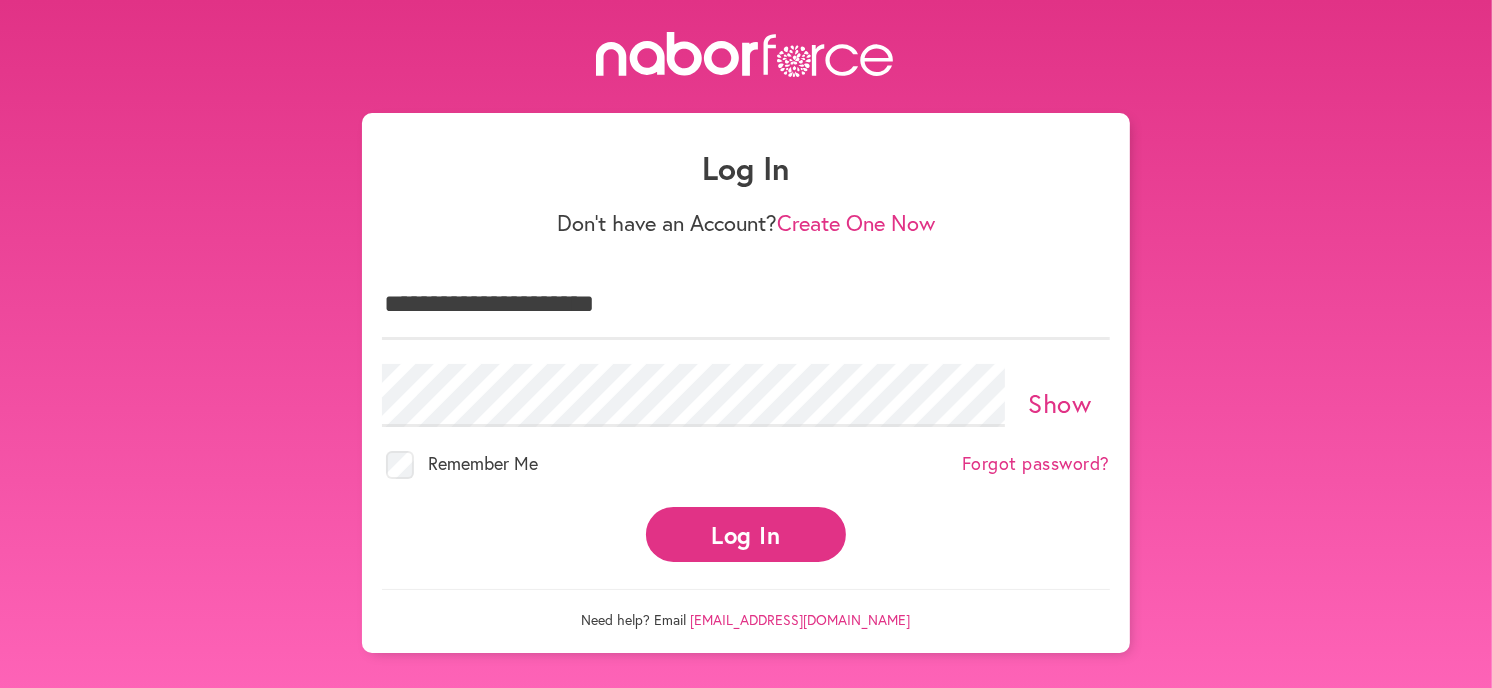 click on "Log In" at bounding box center [746, 534] 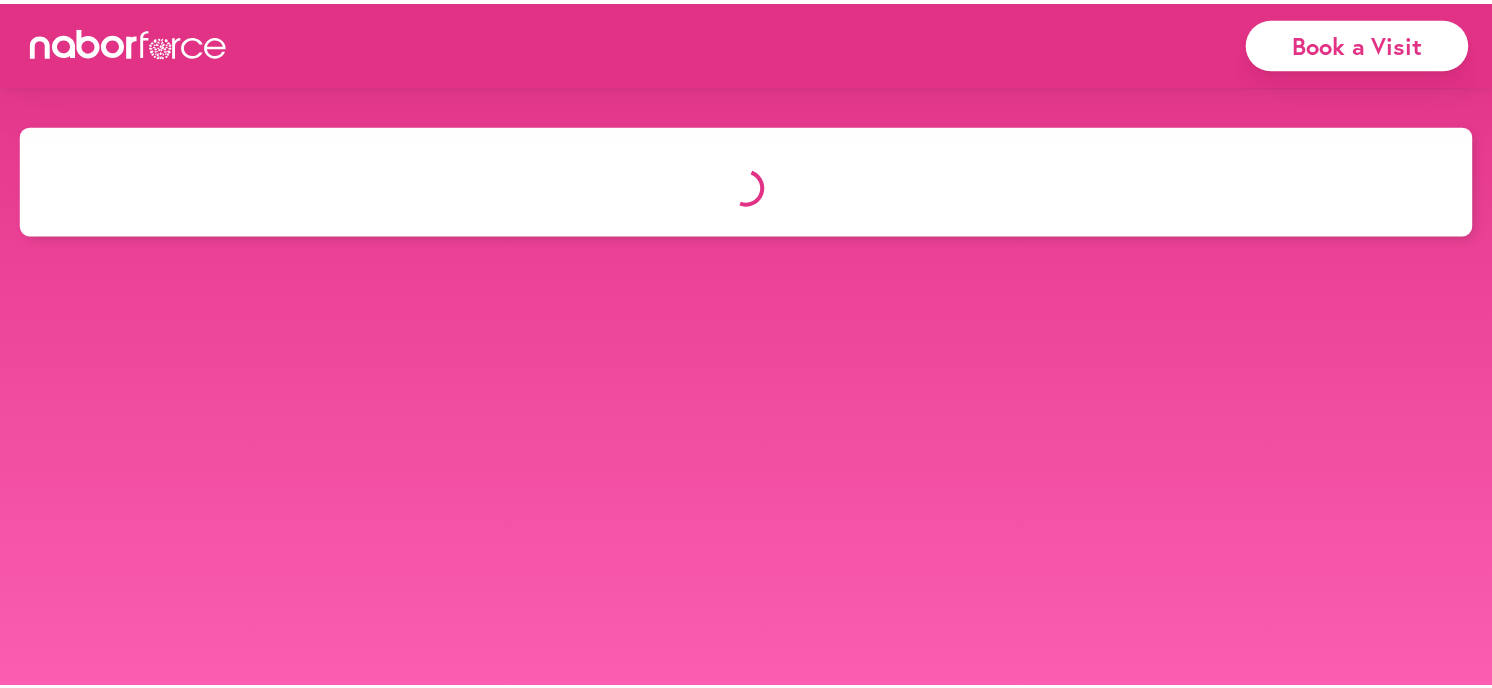 scroll, scrollTop: 0, scrollLeft: 0, axis: both 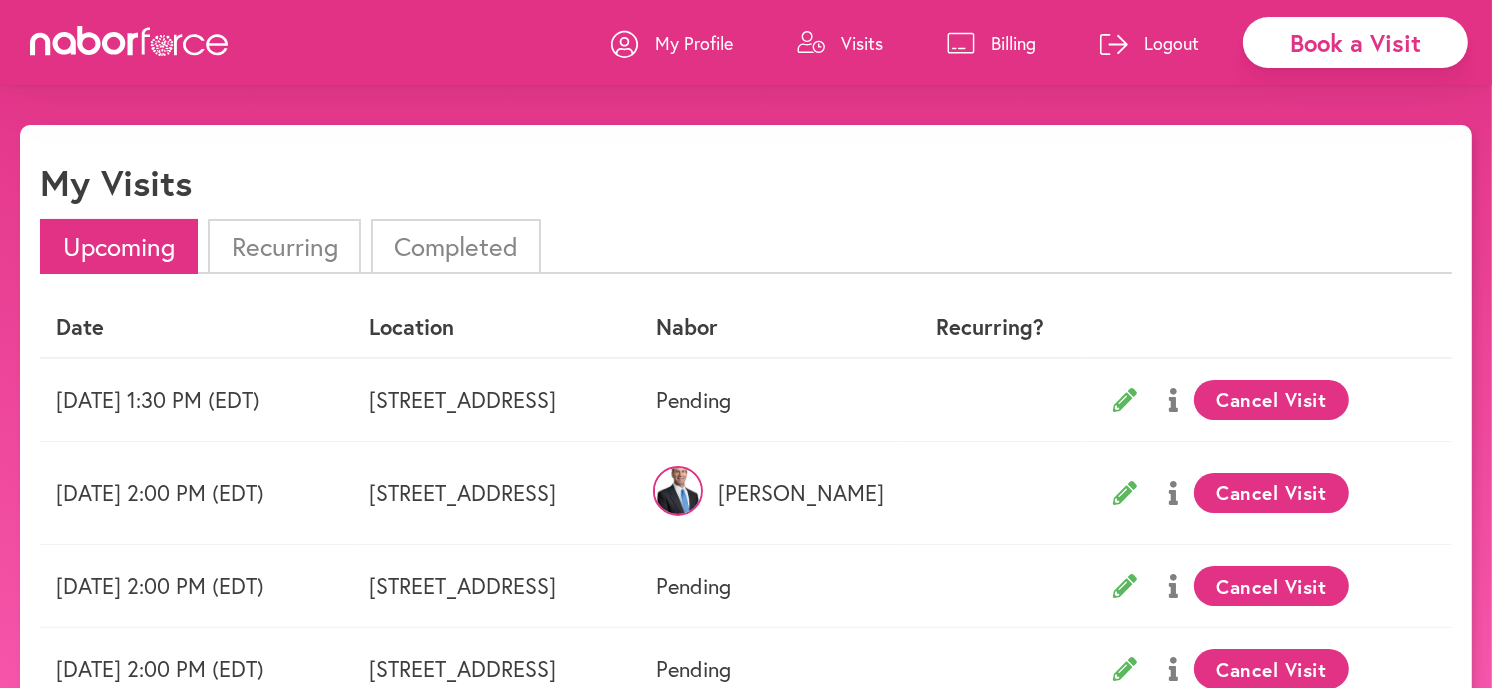 click on "Book a Visit" at bounding box center [1355, 42] 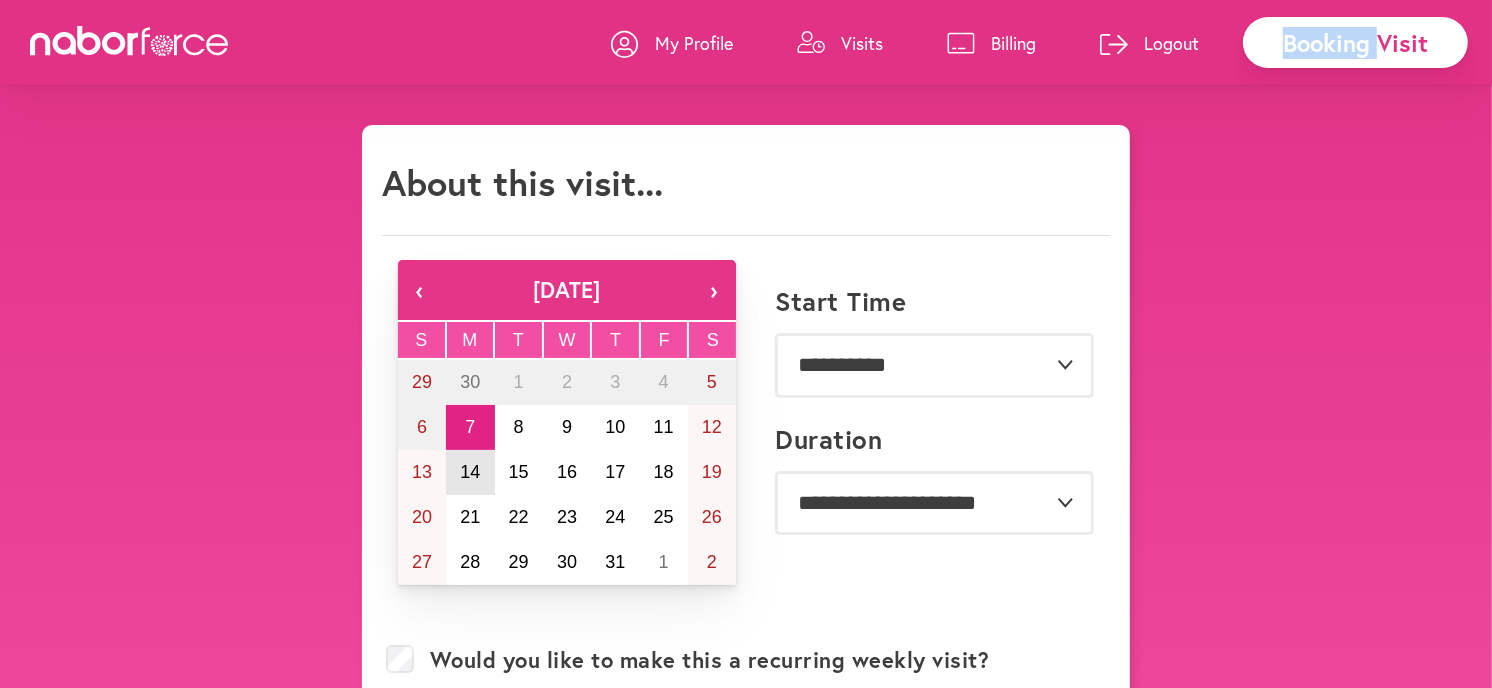 click on "14" at bounding box center [470, 472] 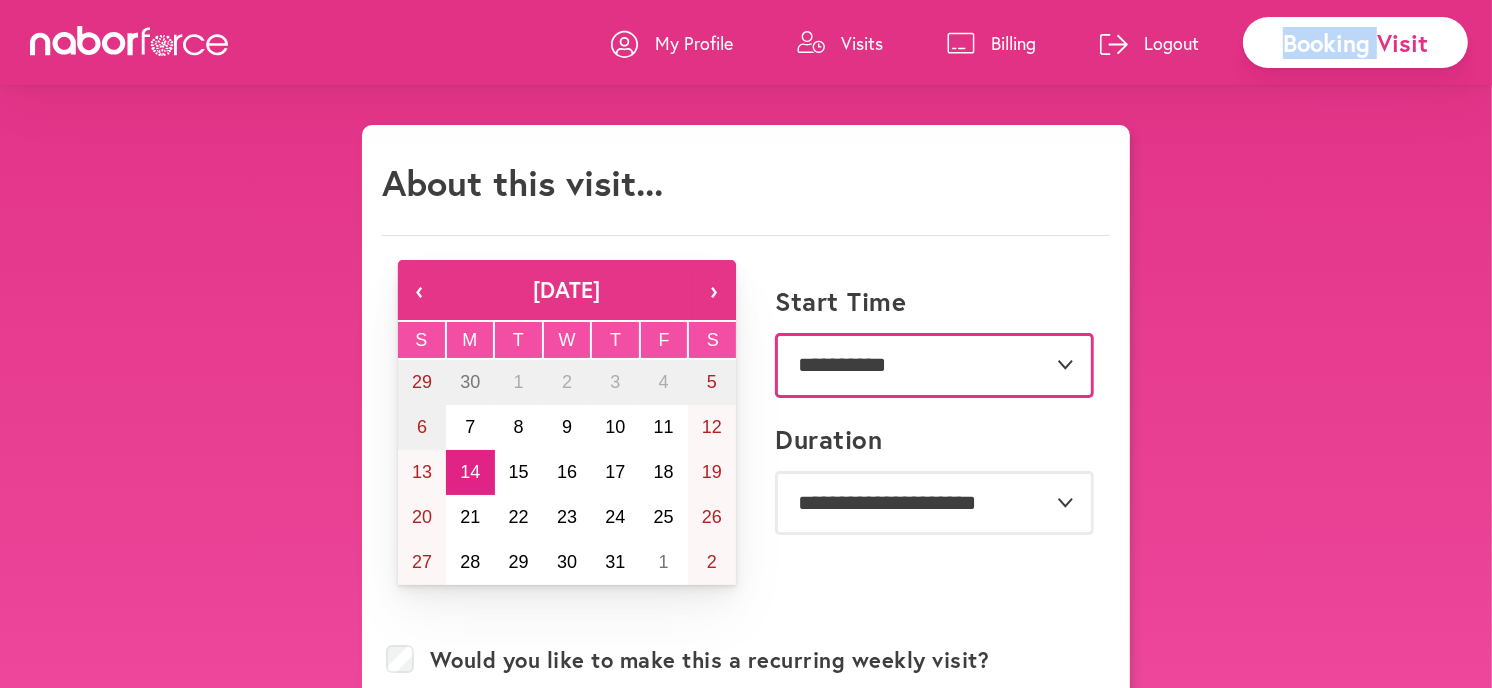 click on "**********" at bounding box center (934, 365) 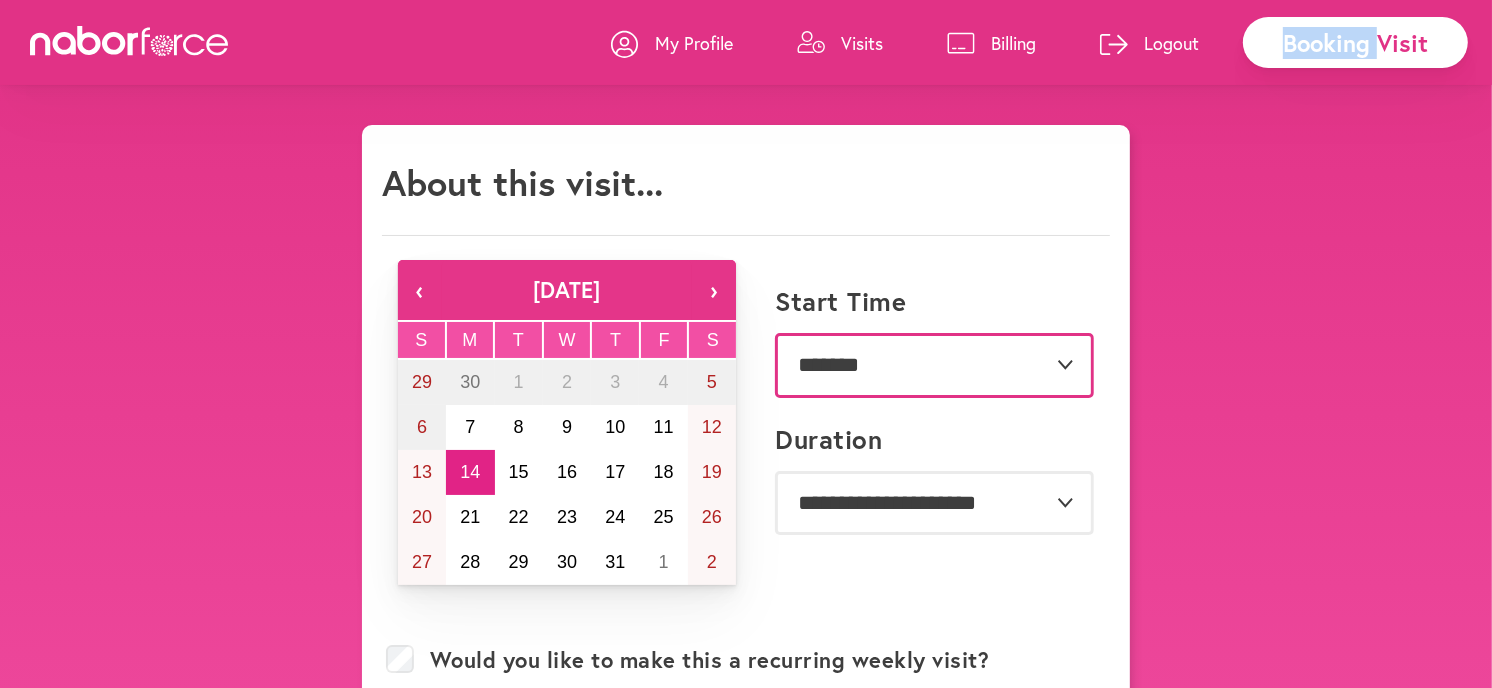 click on "**********" at bounding box center [934, 365] 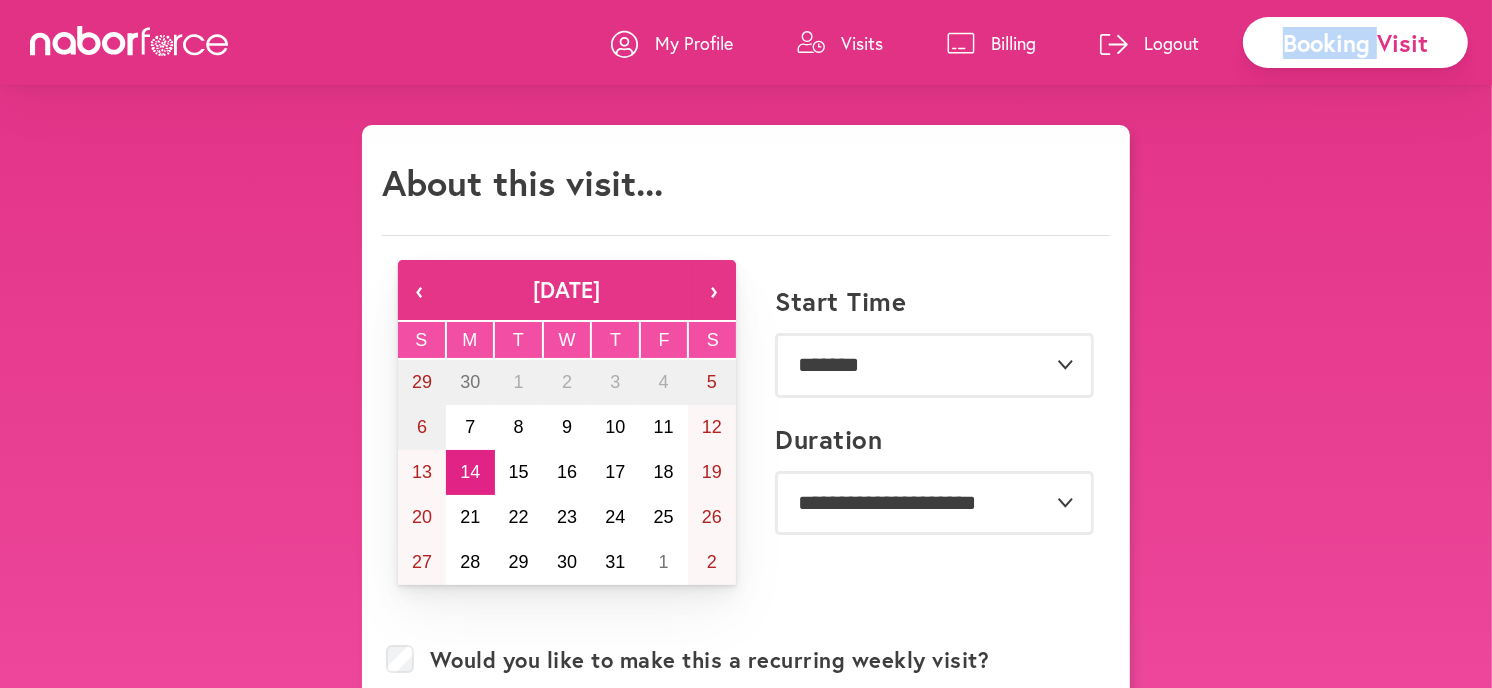 click on "Visits" at bounding box center (840, 43) 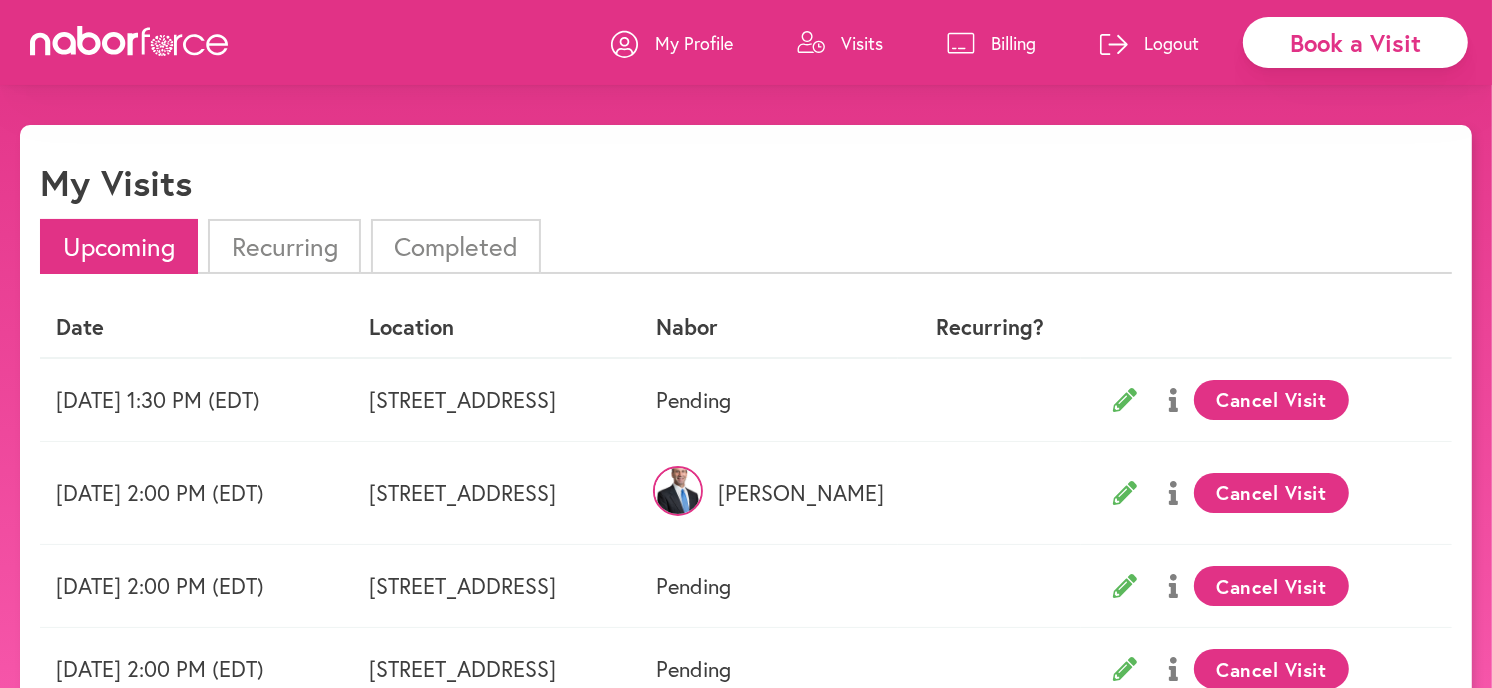 click on "Book a Visit" at bounding box center [1355, 42] 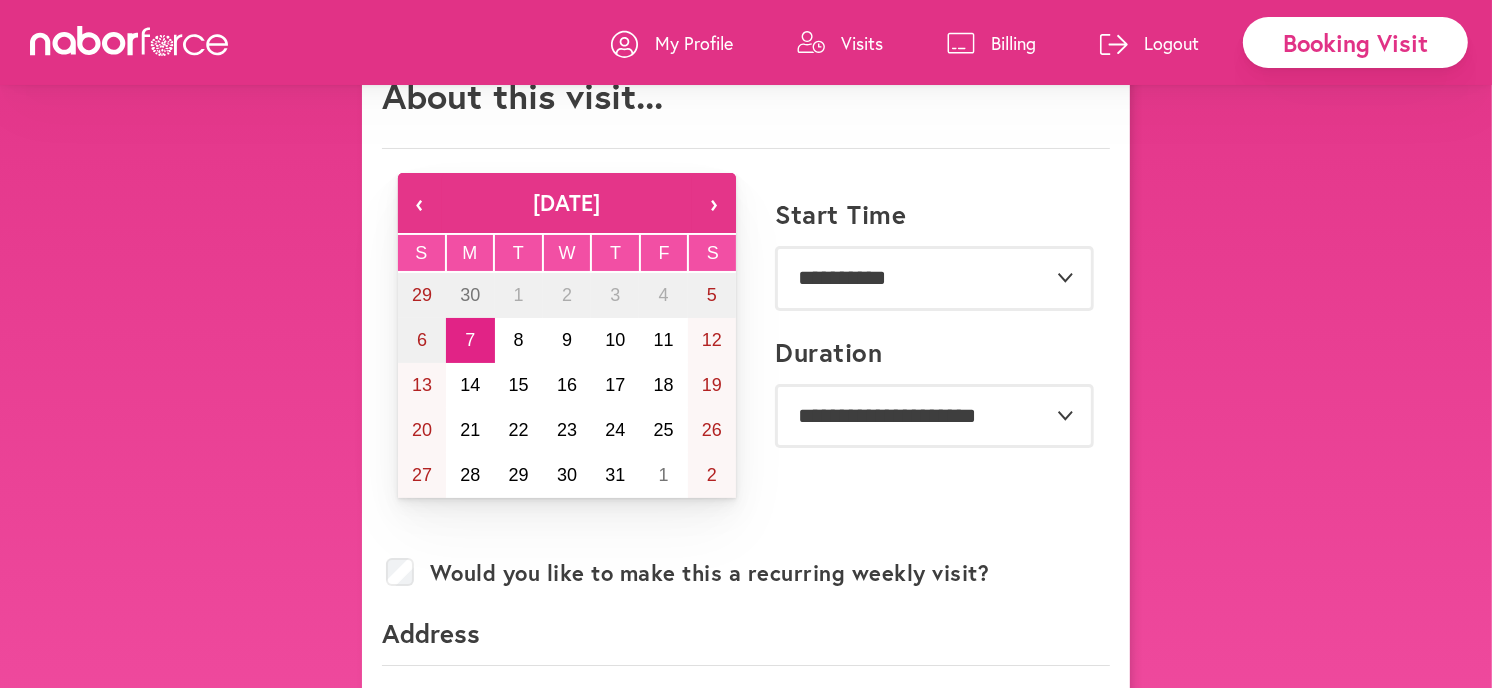 scroll, scrollTop: 222, scrollLeft: 0, axis: vertical 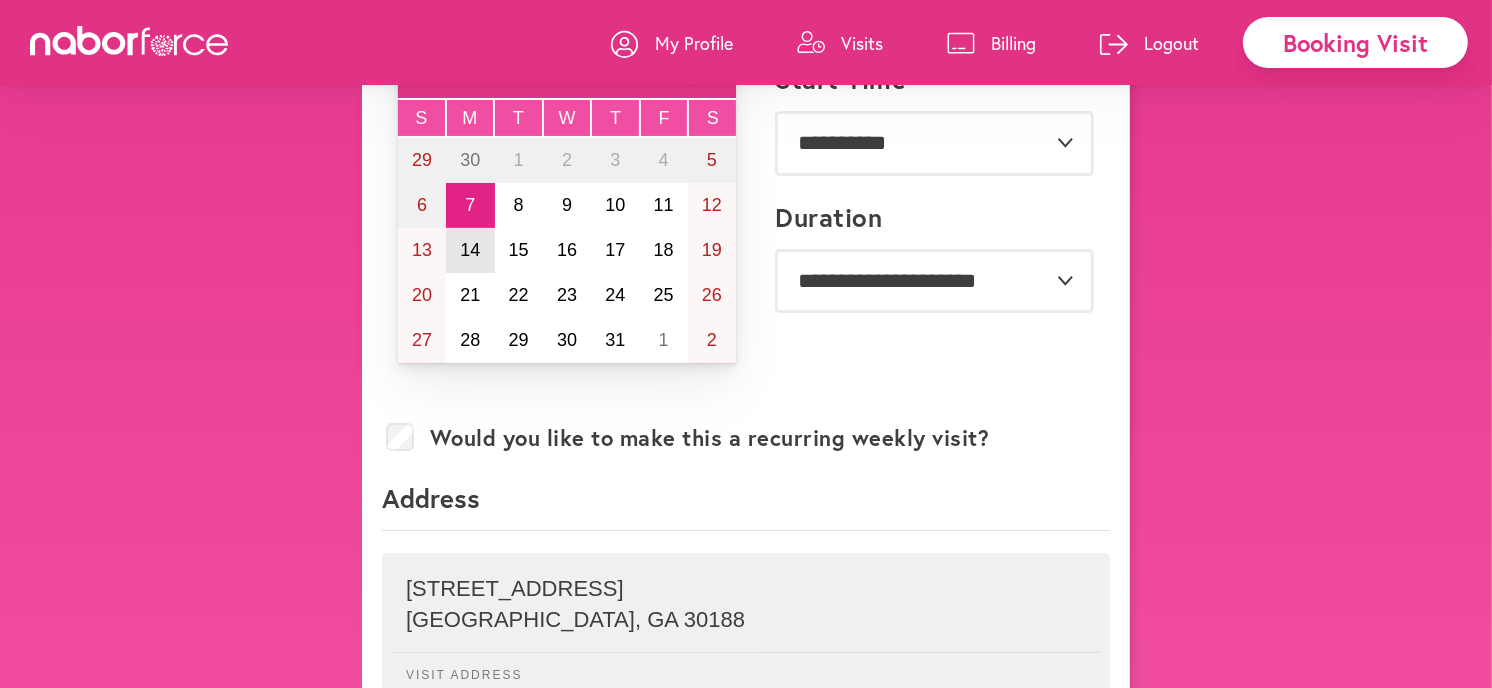 click on "14" at bounding box center [470, 250] 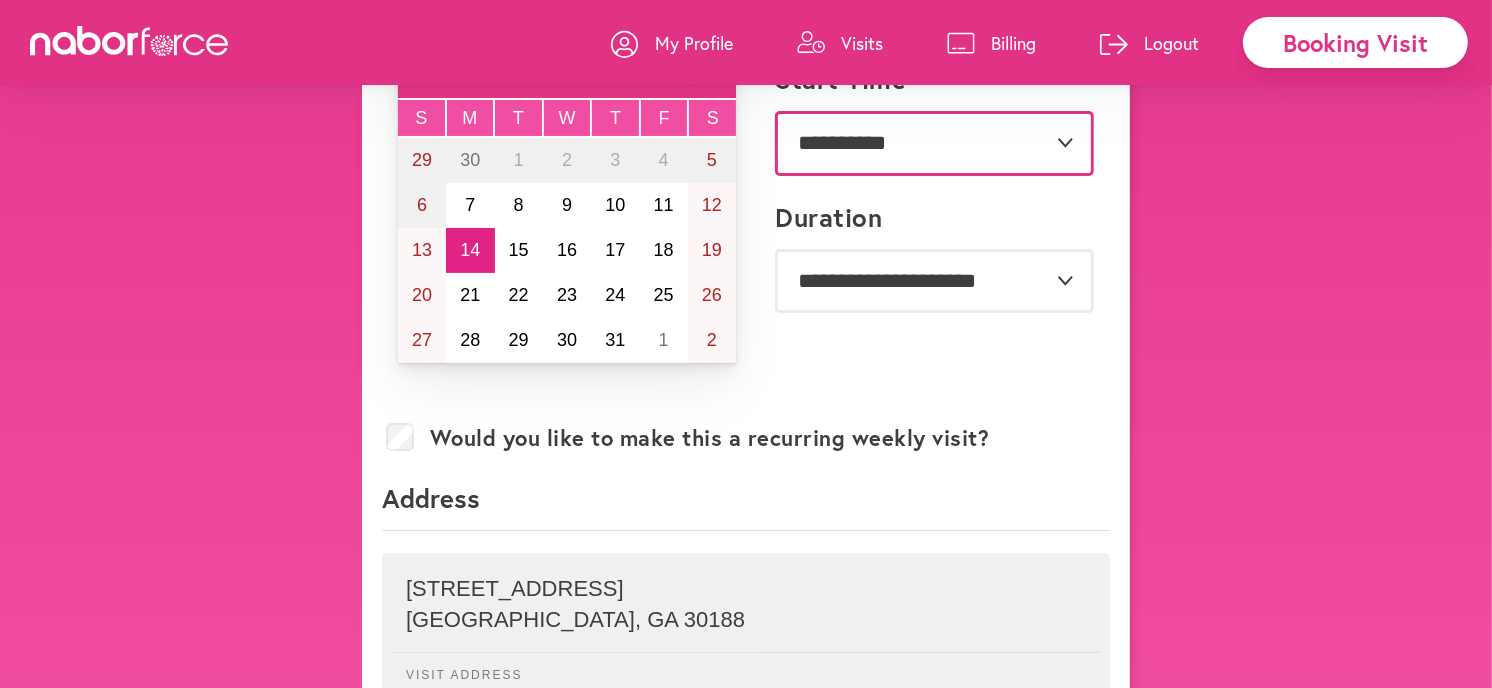 click on "**********" at bounding box center (934, 143) 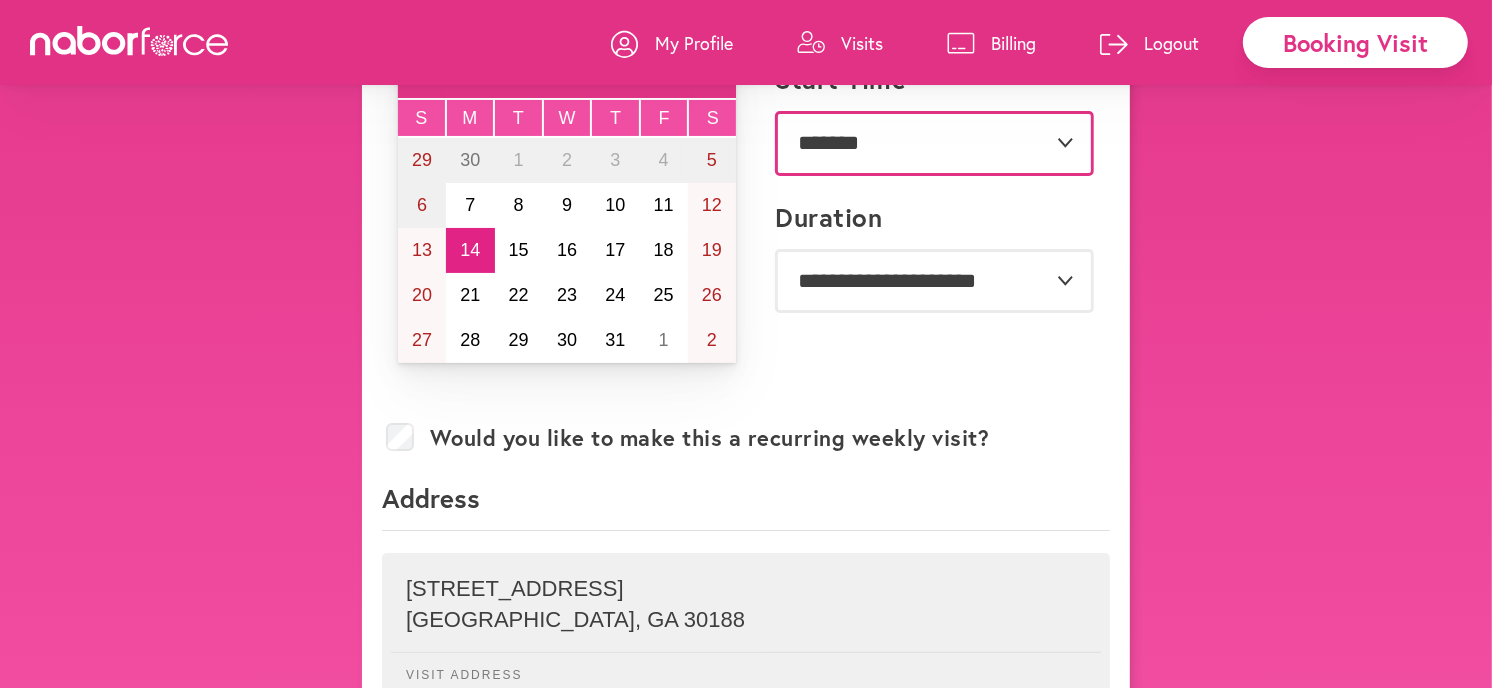 click on "**********" at bounding box center [934, 143] 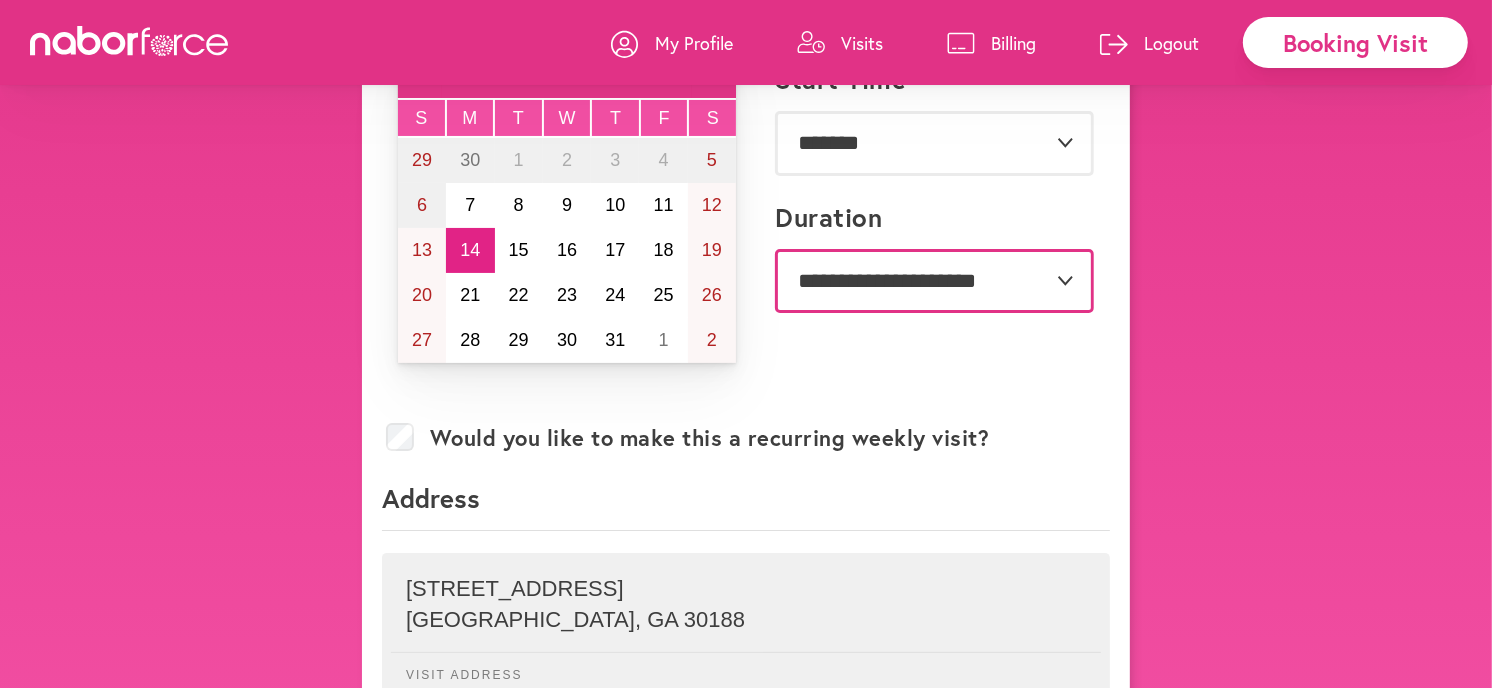 click on "**********" at bounding box center [934, 281] 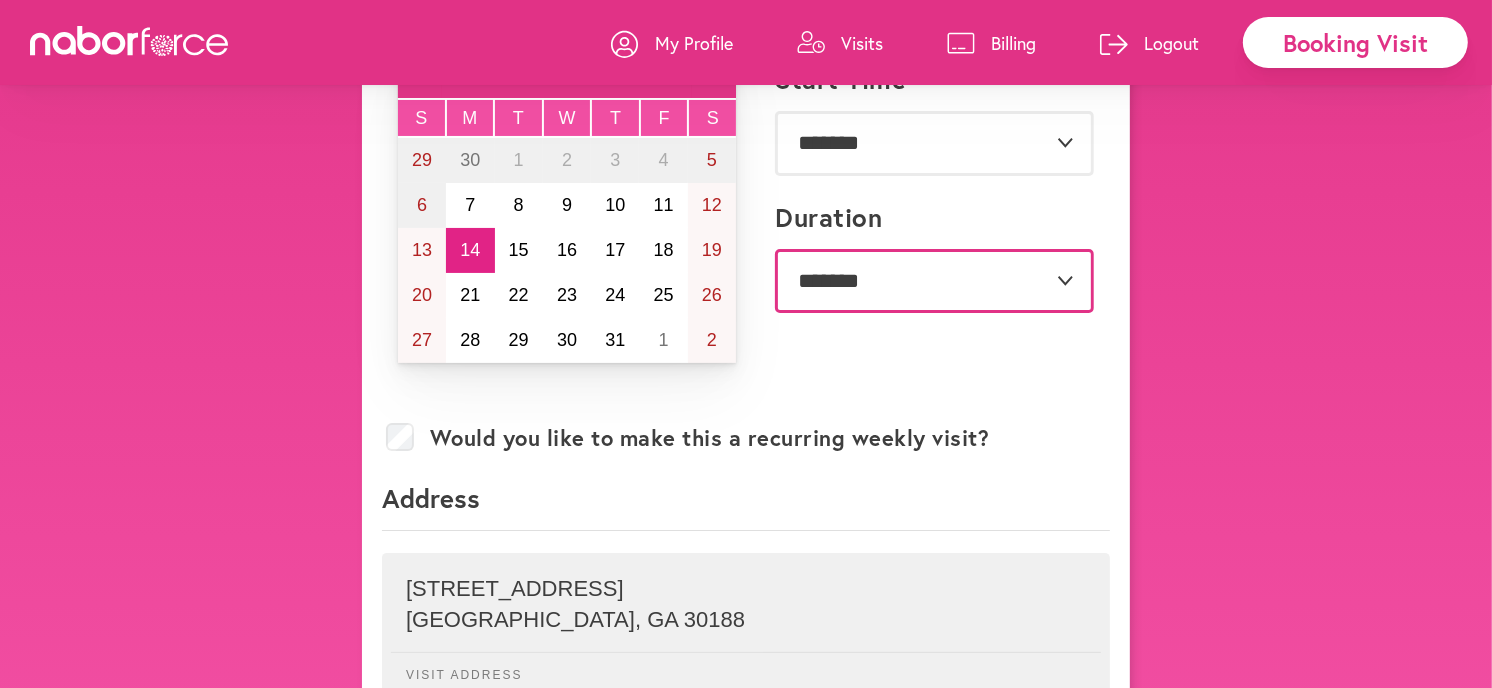 click on "**********" at bounding box center (934, 281) 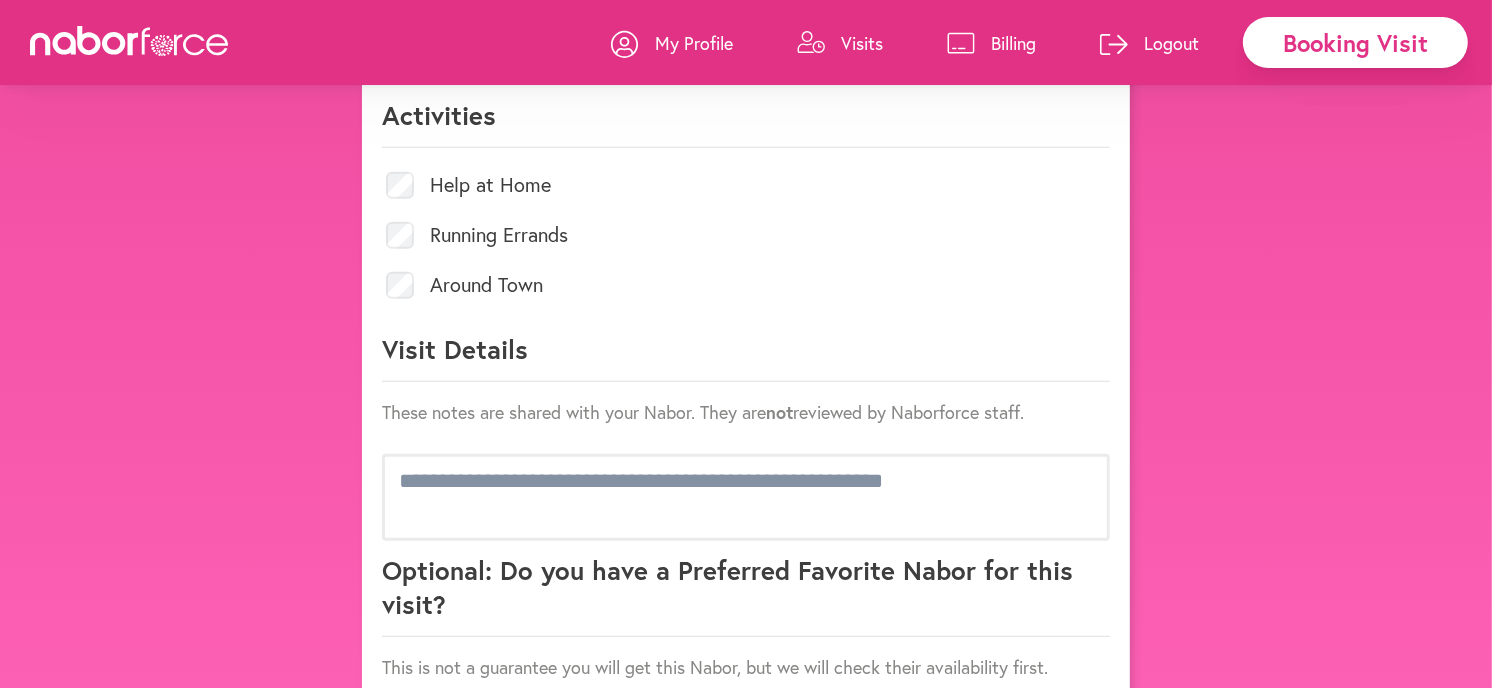 scroll, scrollTop: 888, scrollLeft: 0, axis: vertical 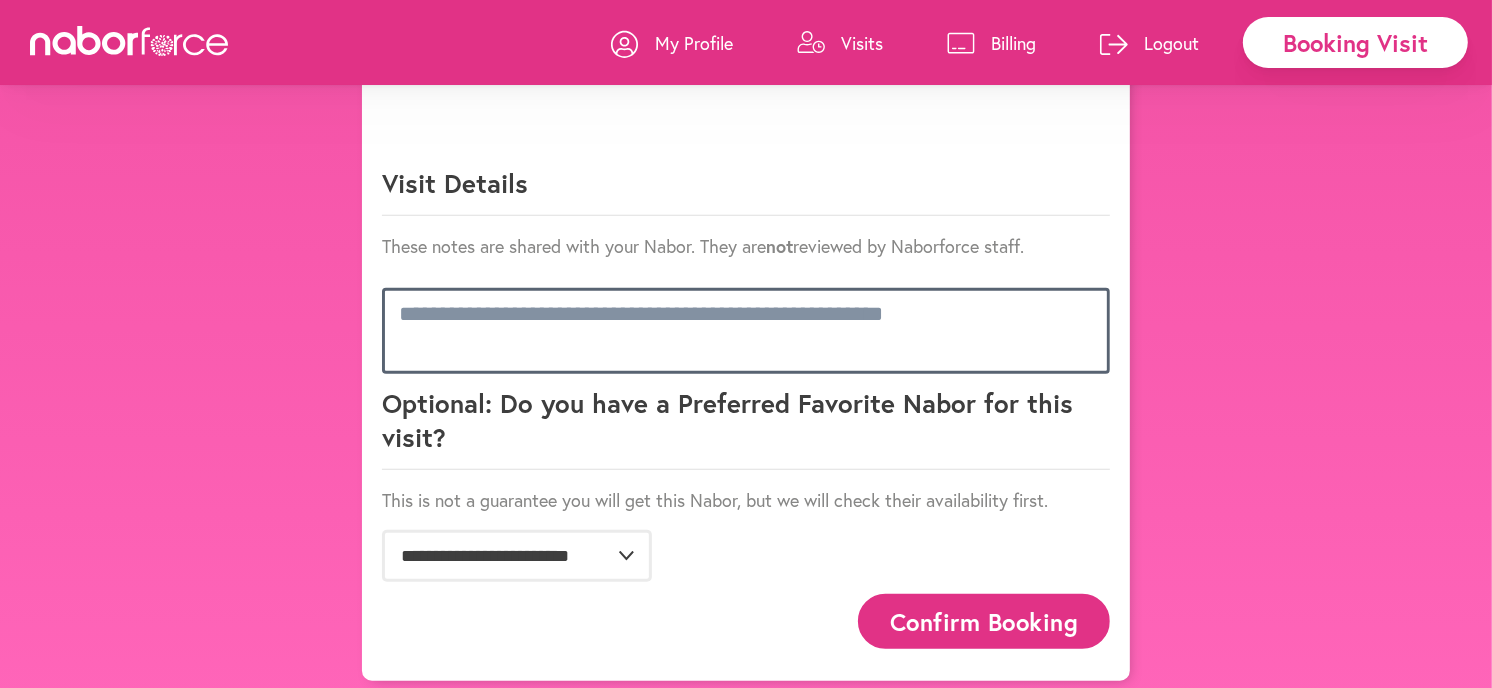 click at bounding box center [746, 331] 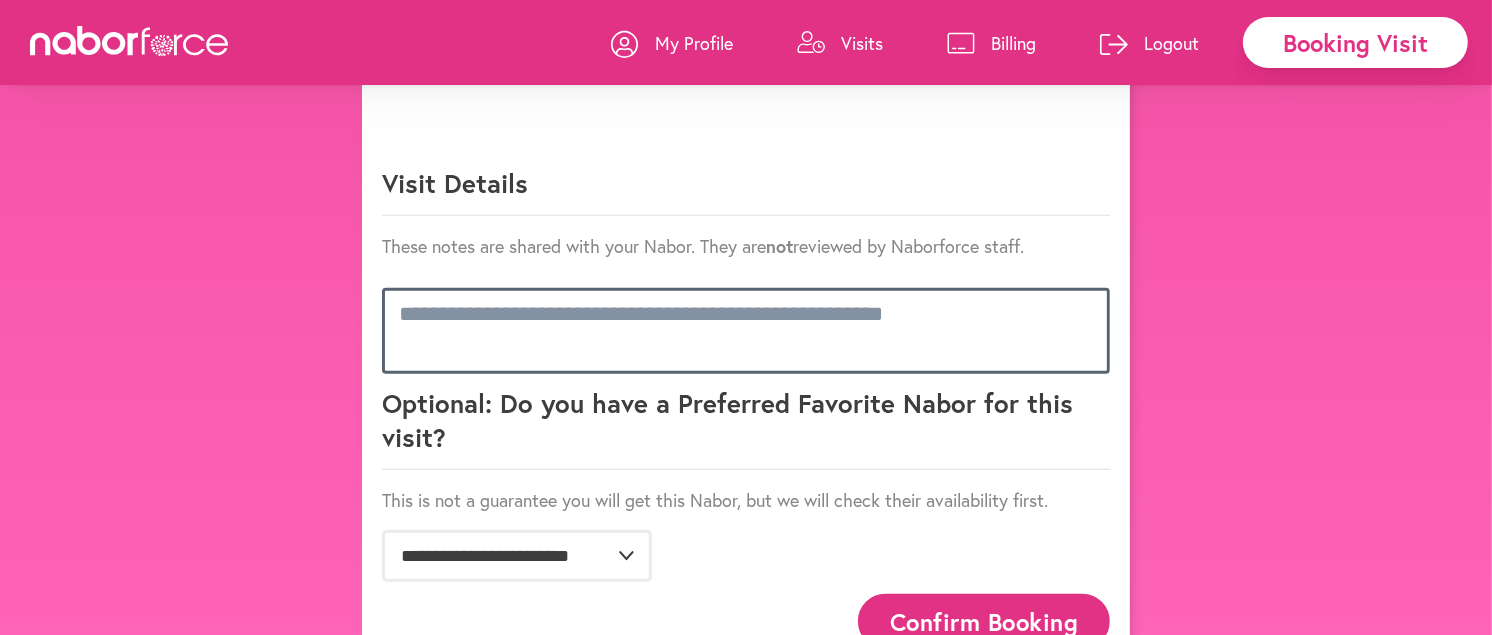 click at bounding box center (746, 331) 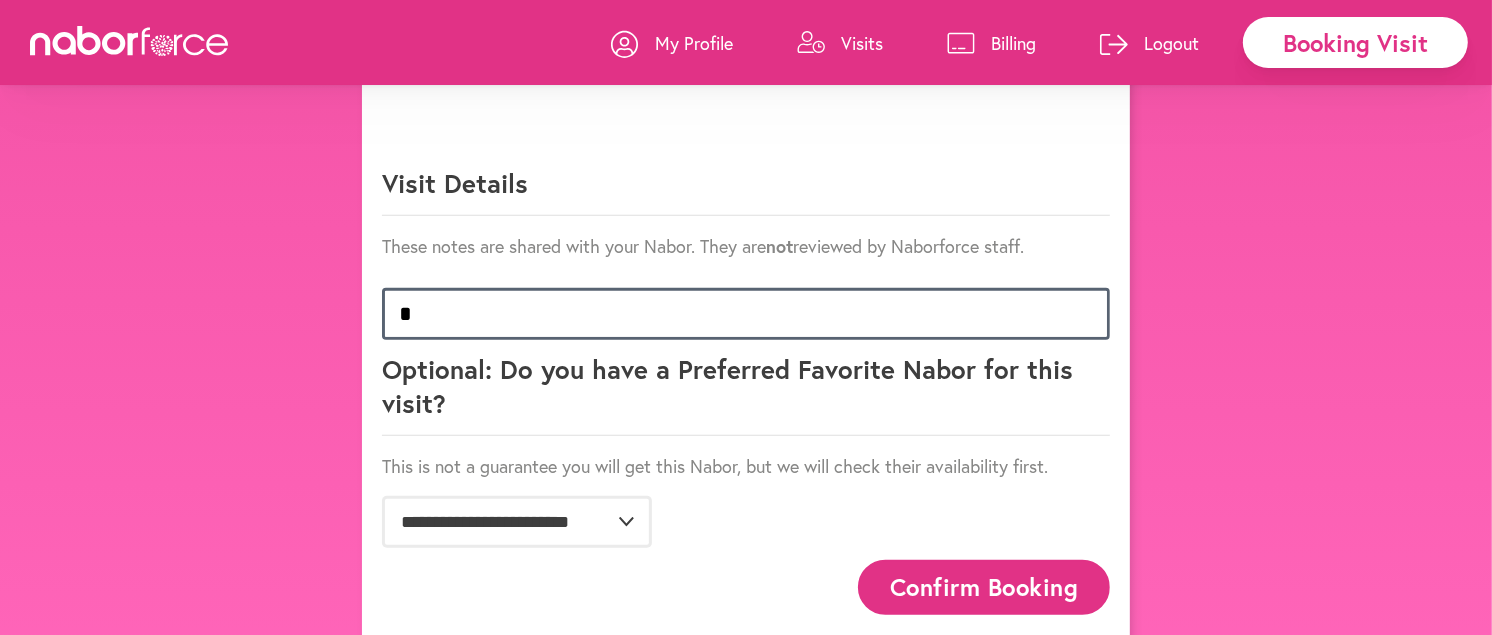 type on "*" 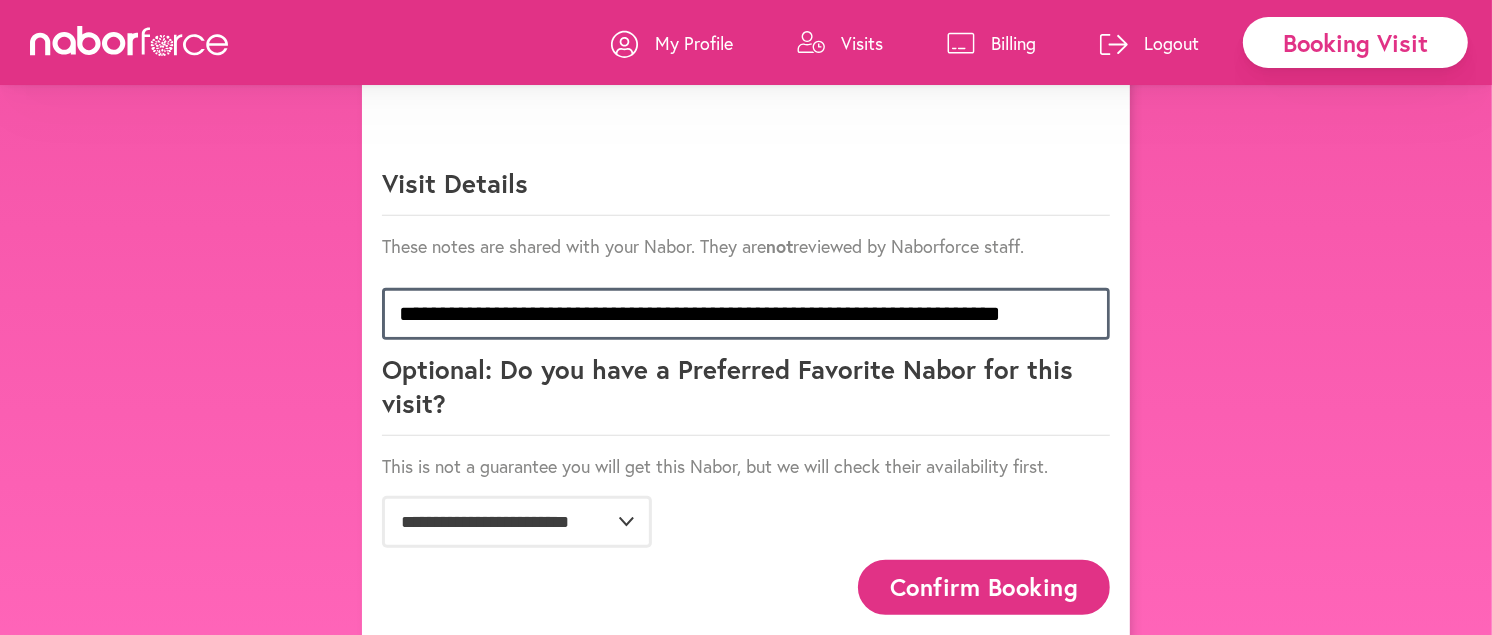 click on "**********" at bounding box center [746, 314] 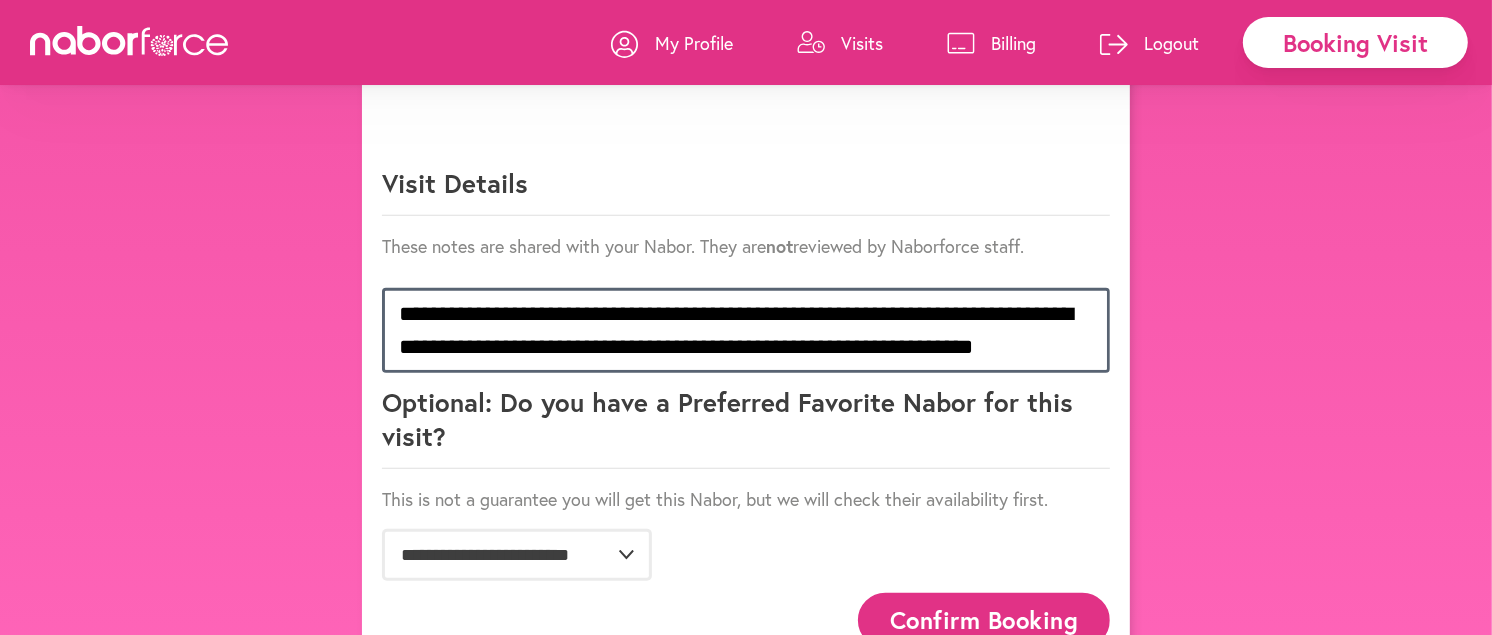 click on "**********" at bounding box center (746, 330) 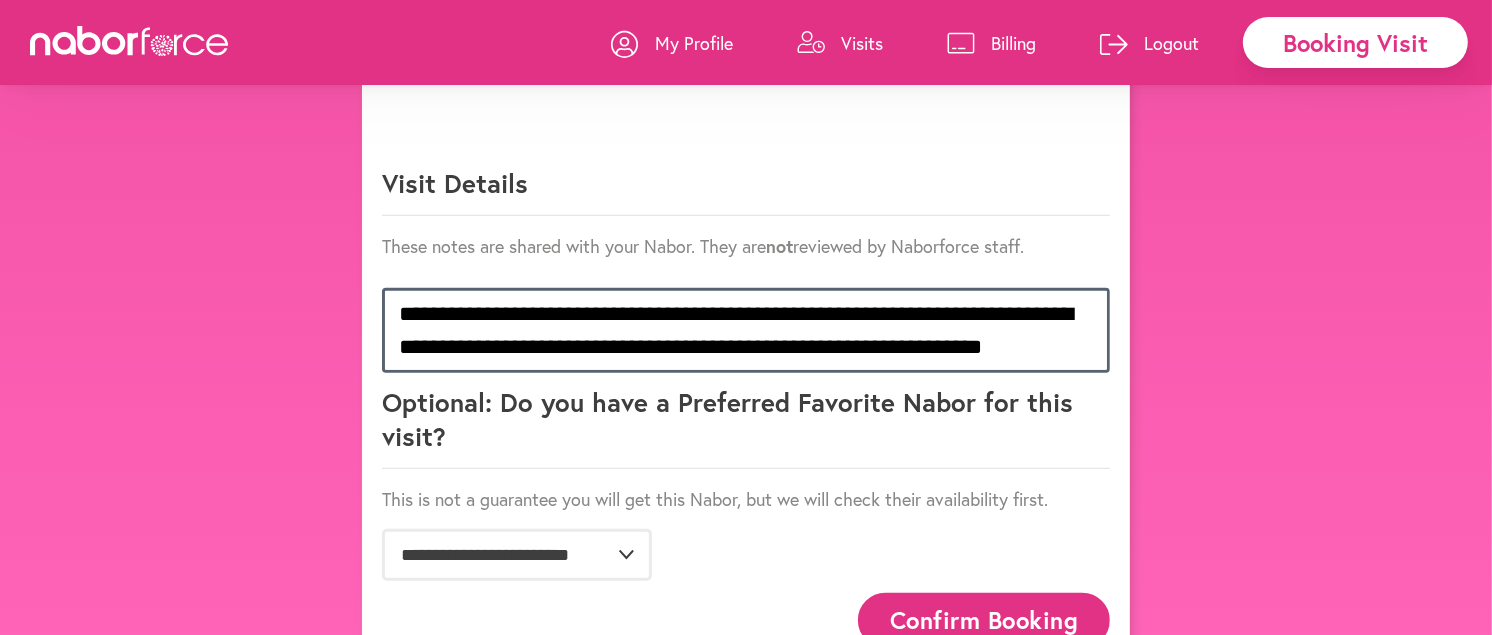 type on "**********" 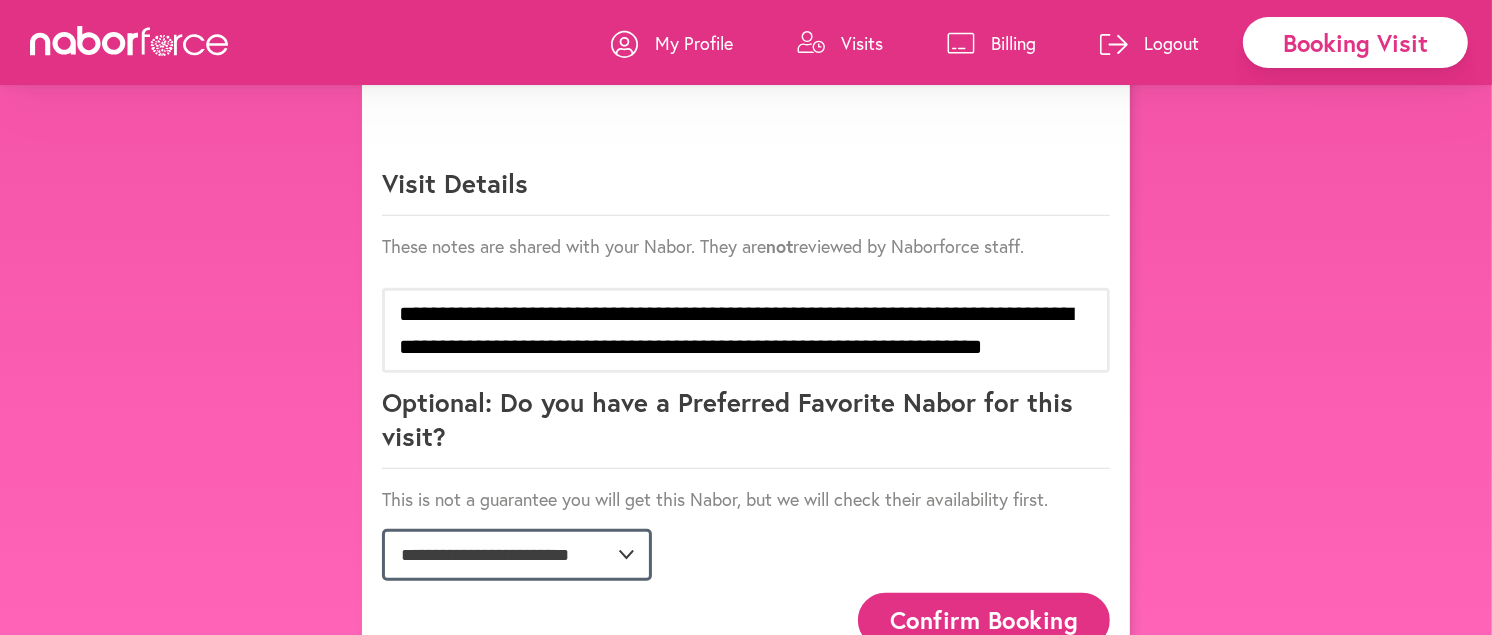 click on "**********" 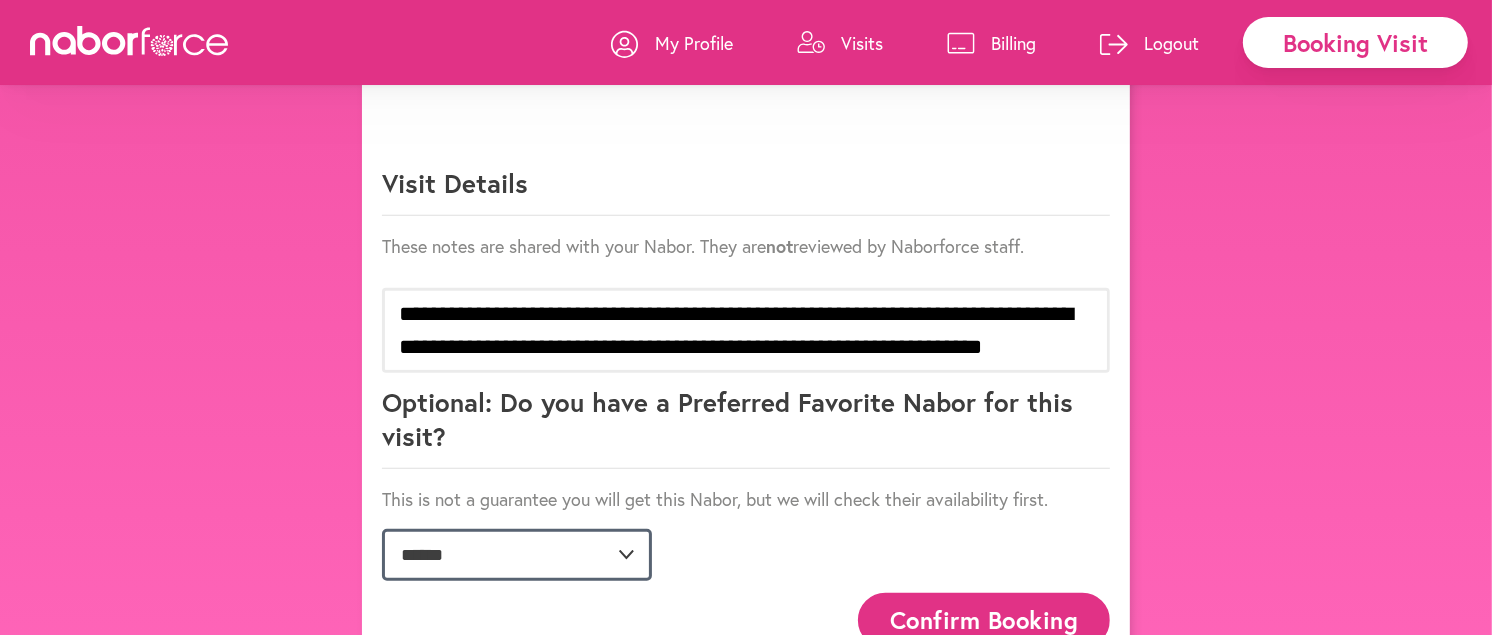 click on "**********" 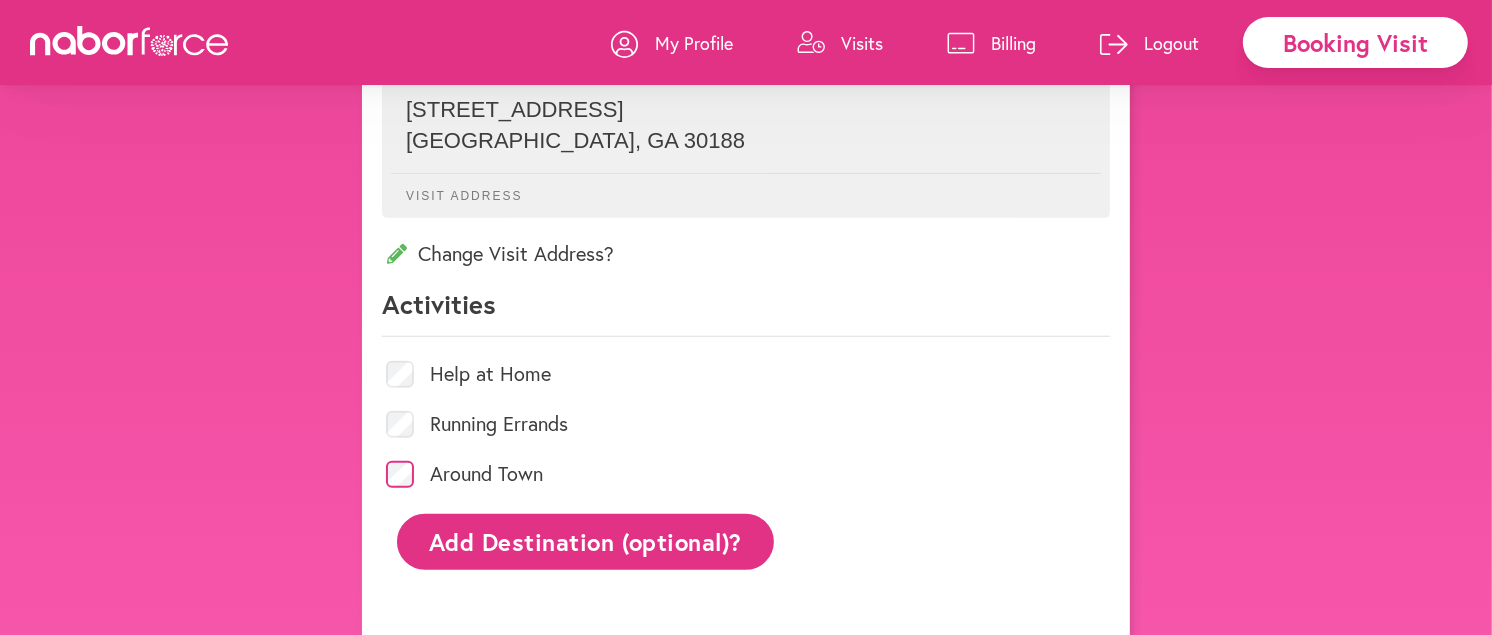 scroll, scrollTop: 644, scrollLeft: 0, axis: vertical 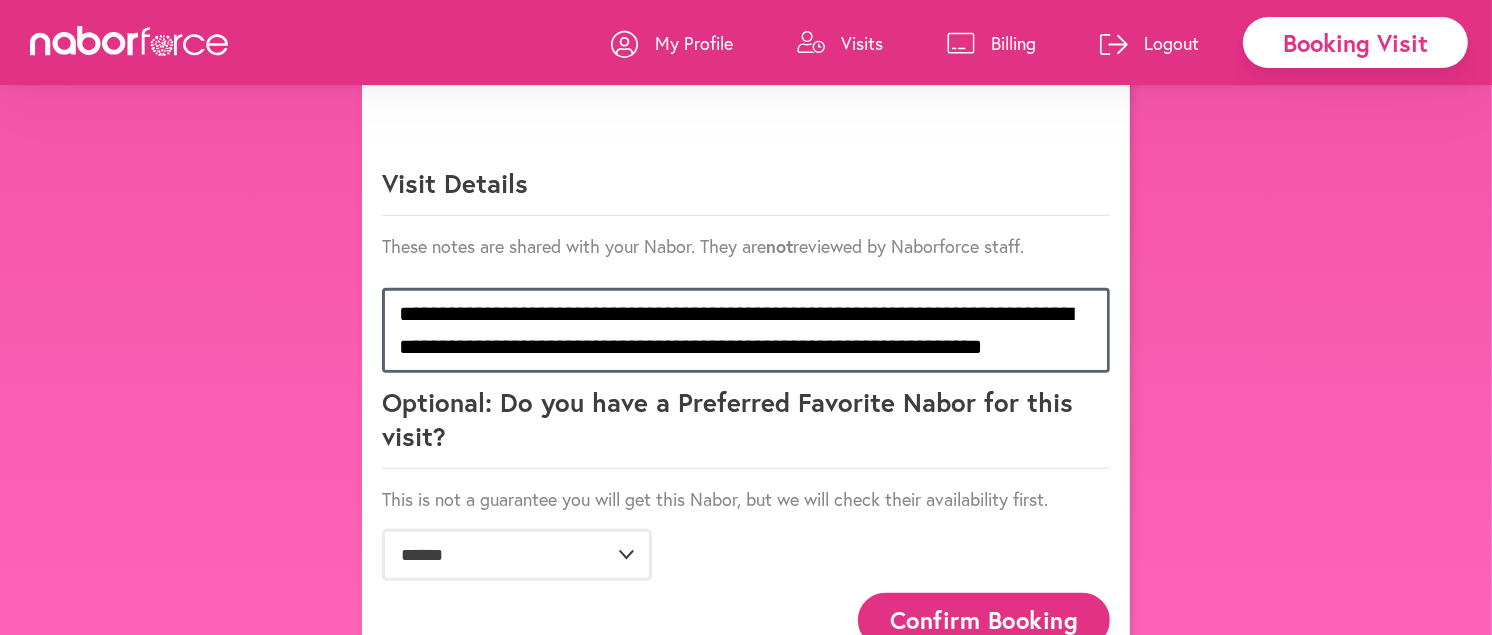 click on "**********" at bounding box center [746, 330] 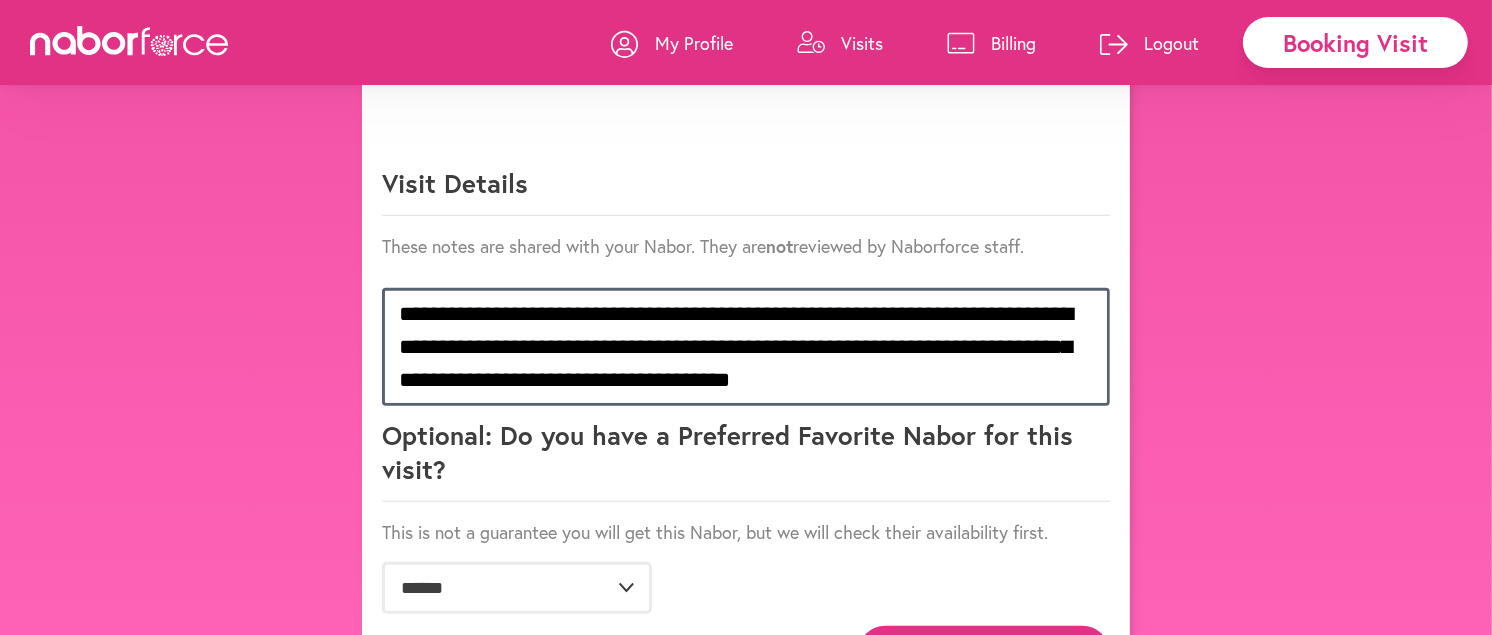 scroll, scrollTop: 1286, scrollLeft: 0, axis: vertical 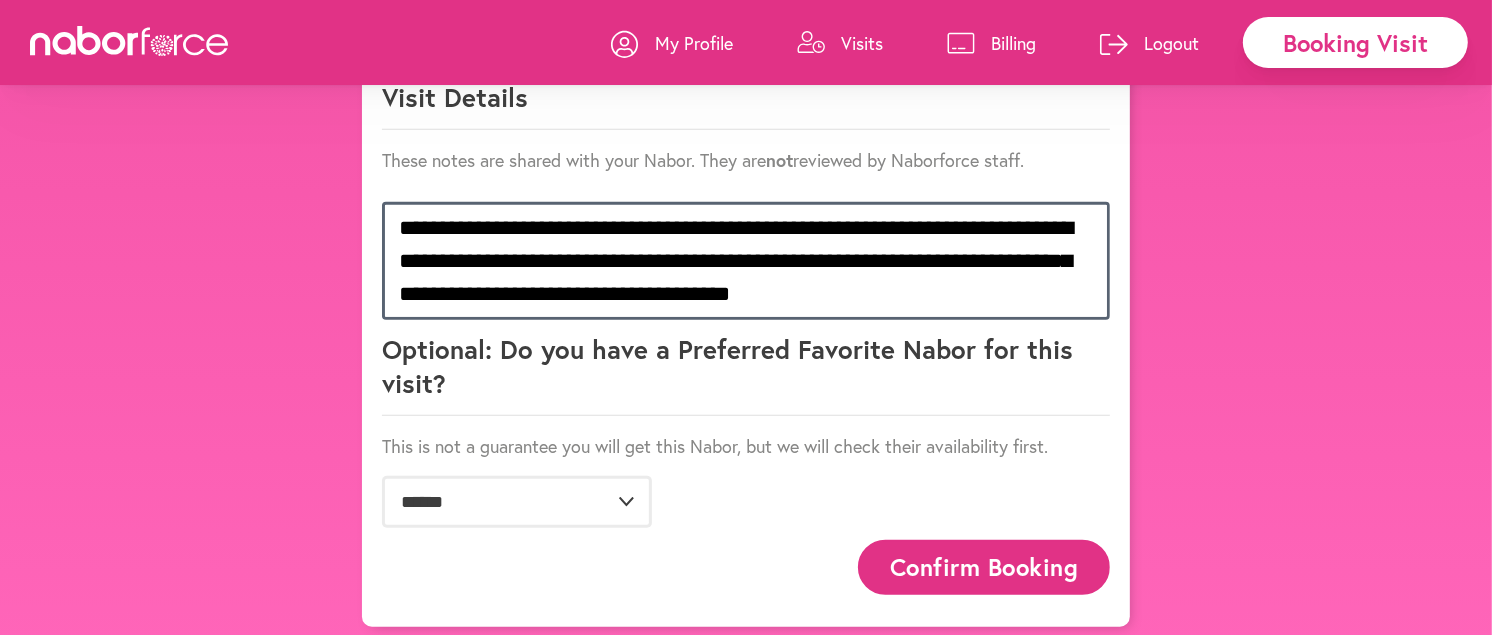 type on "**********" 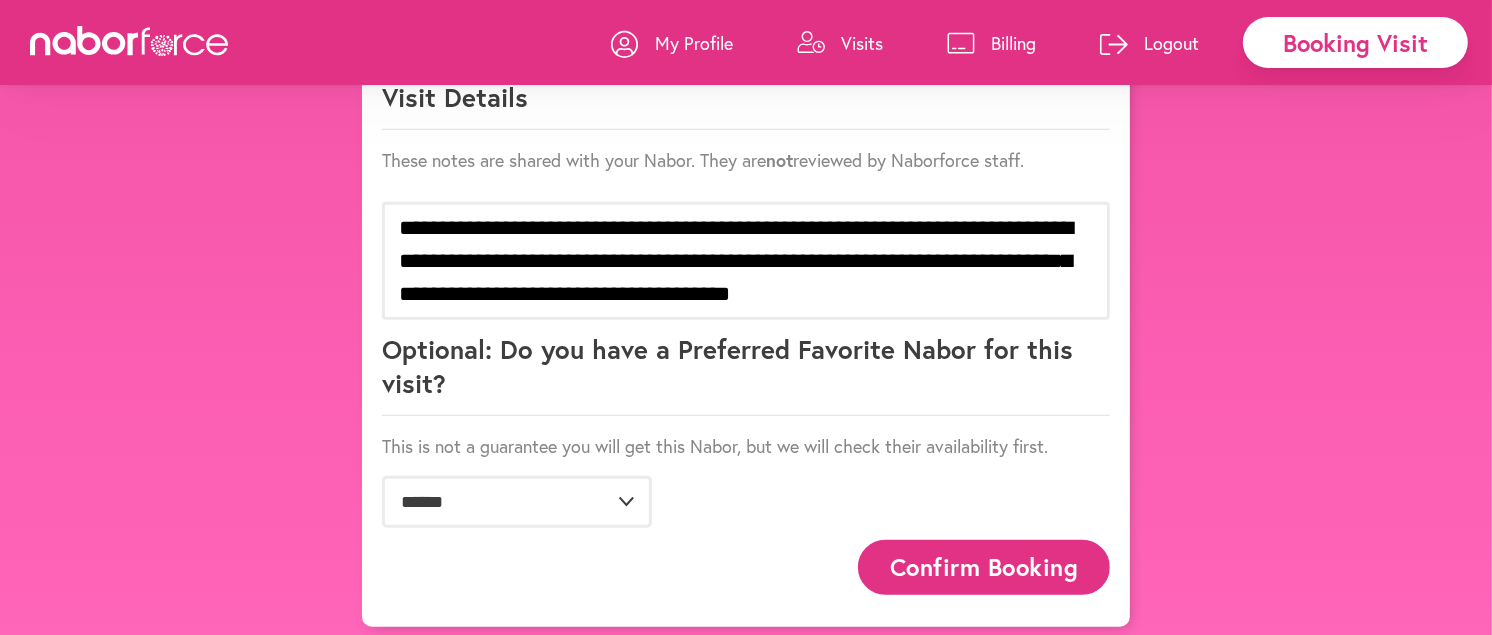 click on "Confirm Booking" at bounding box center [984, 567] 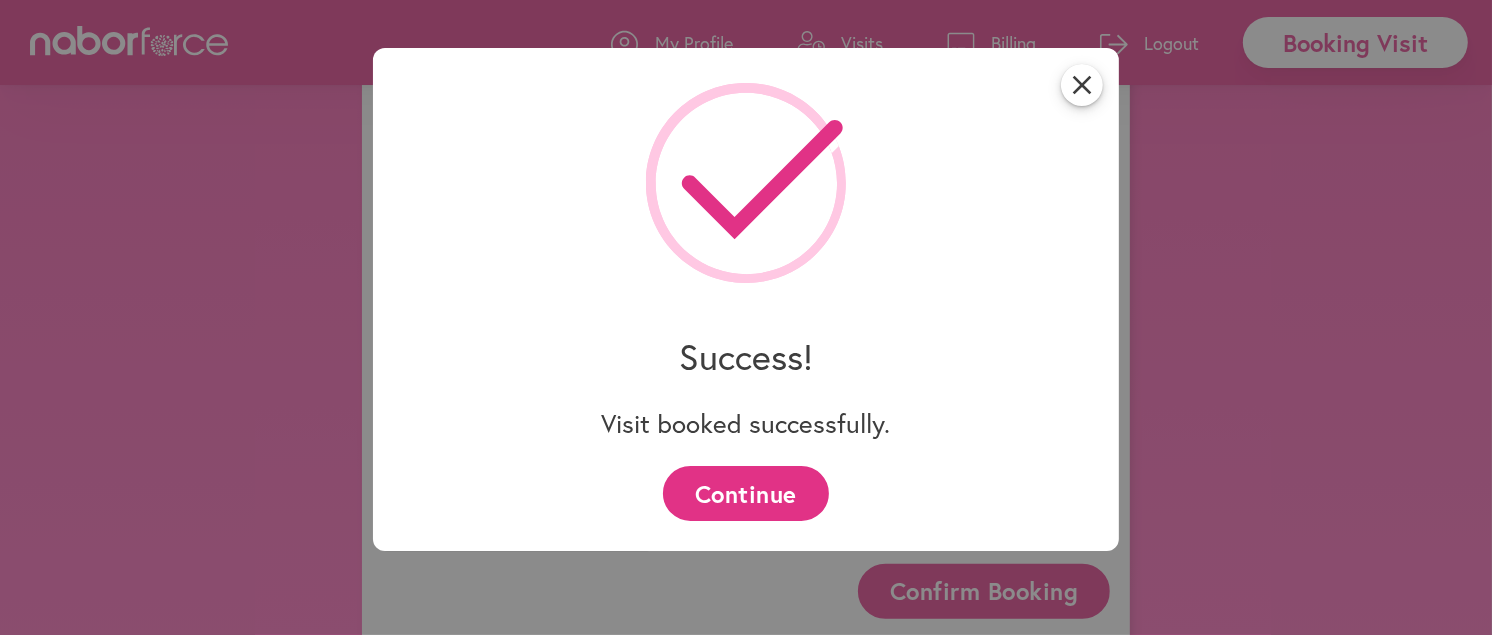 scroll, scrollTop: 1286, scrollLeft: 0, axis: vertical 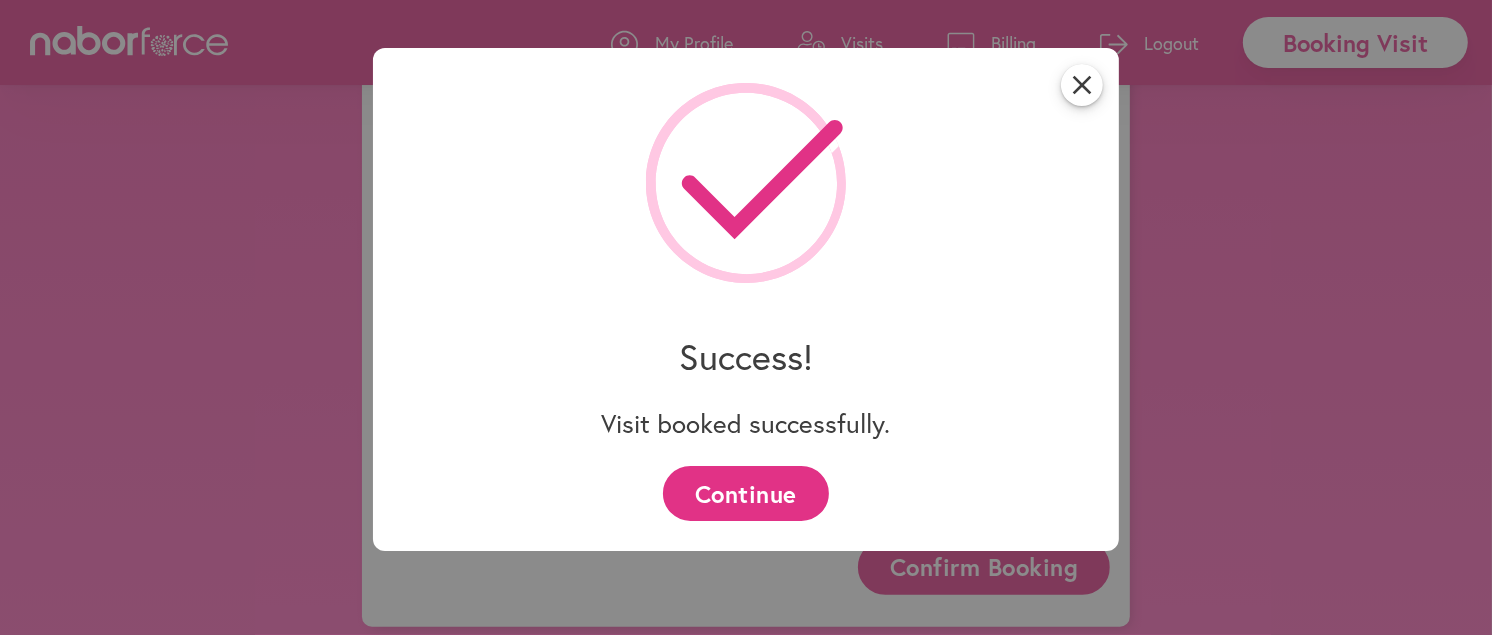 click on "Continue" at bounding box center [745, 493] 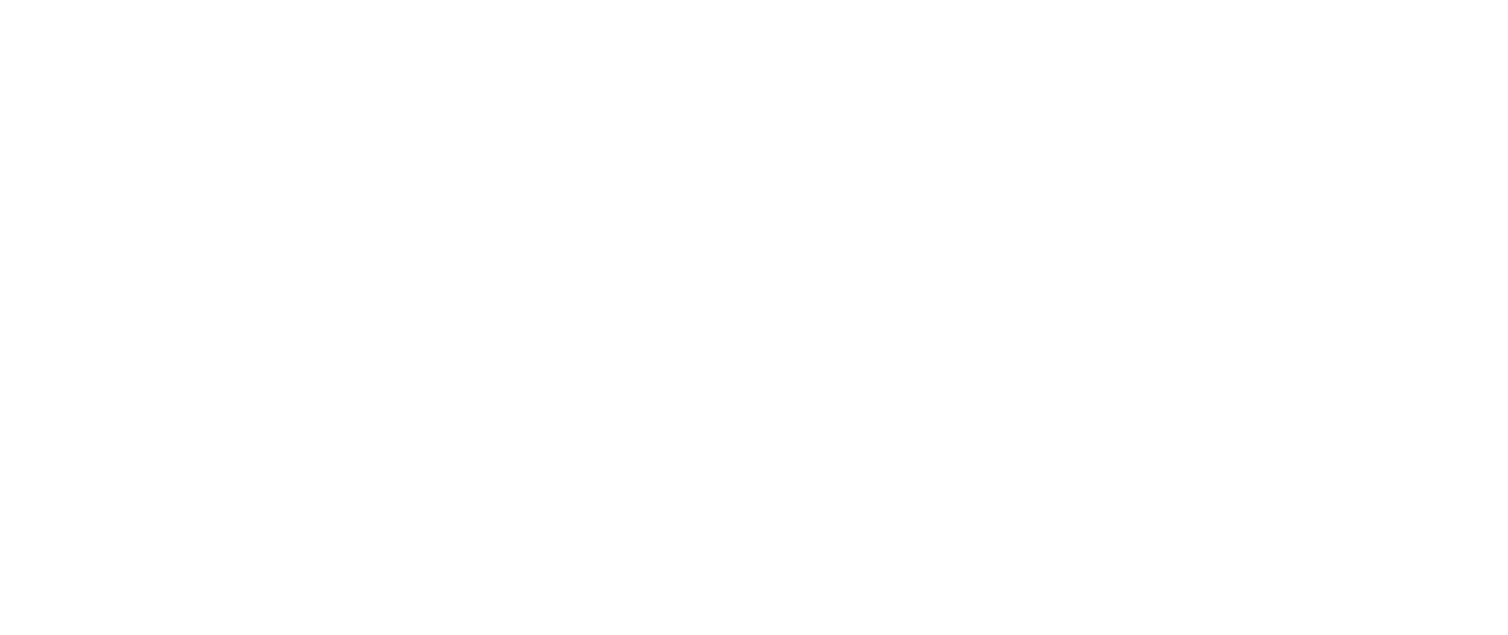 scroll, scrollTop: 0, scrollLeft: 0, axis: both 